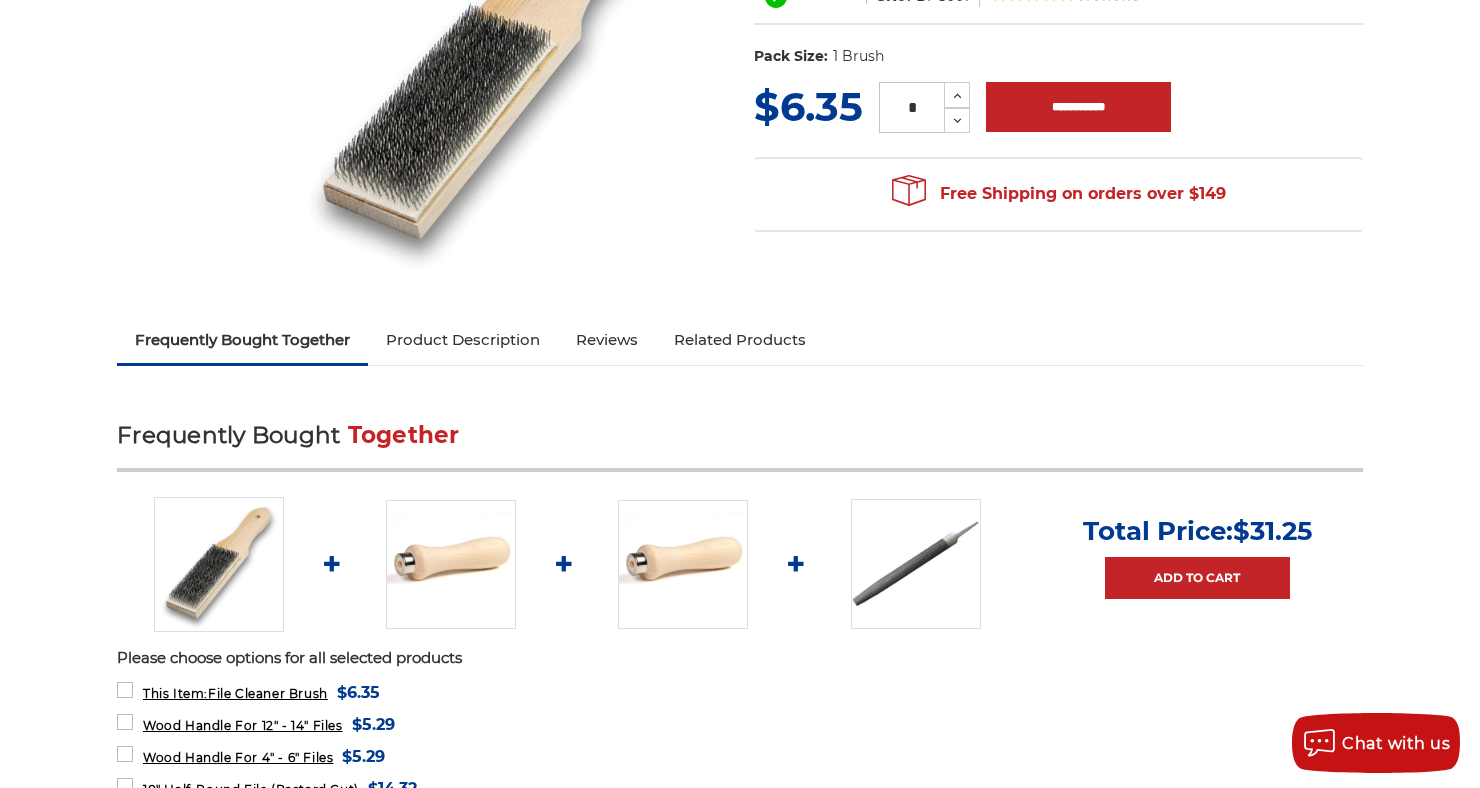 scroll, scrollTop: 401, scrollLeft: 0, axis: vertical 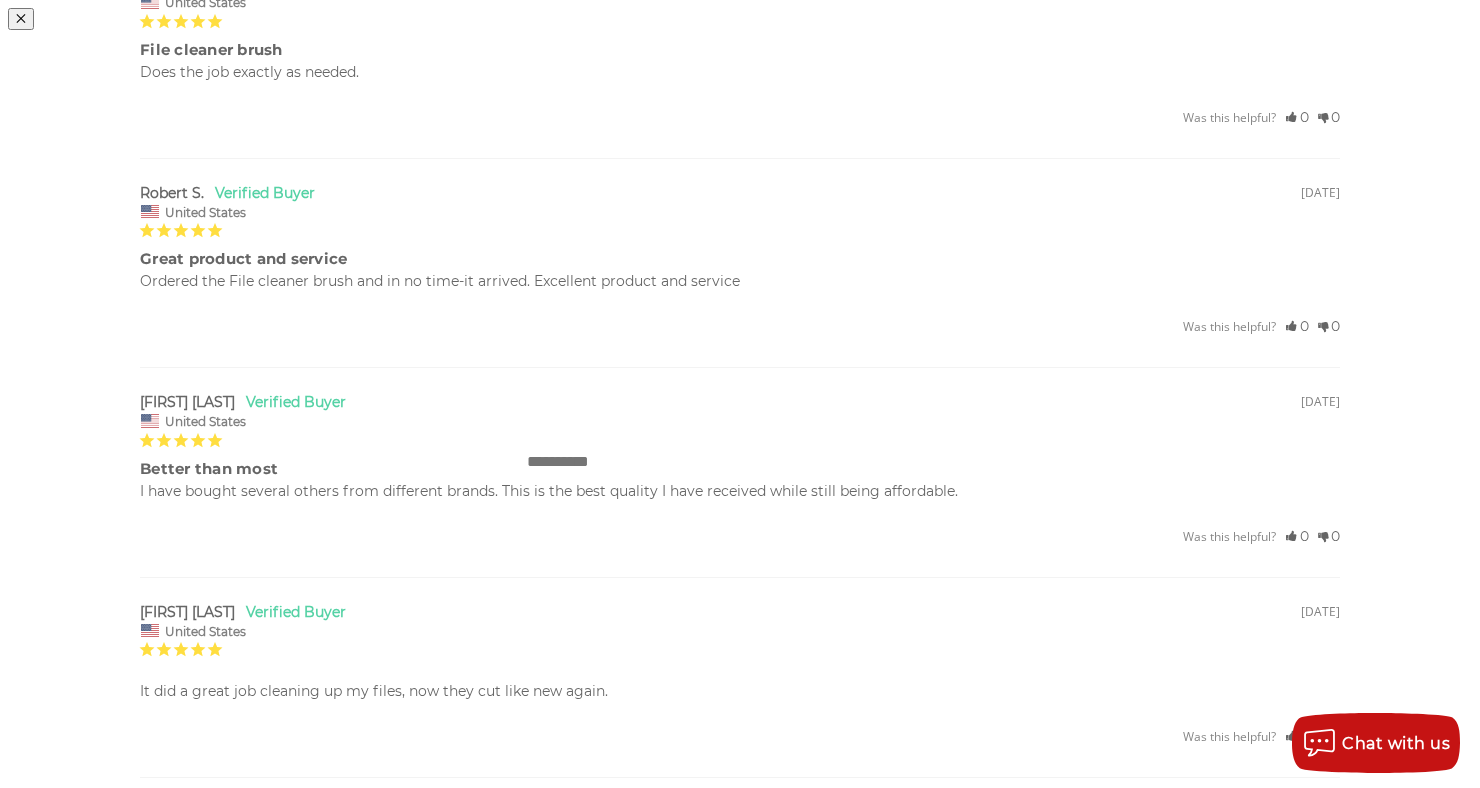 click at bounding box center (558, 461) 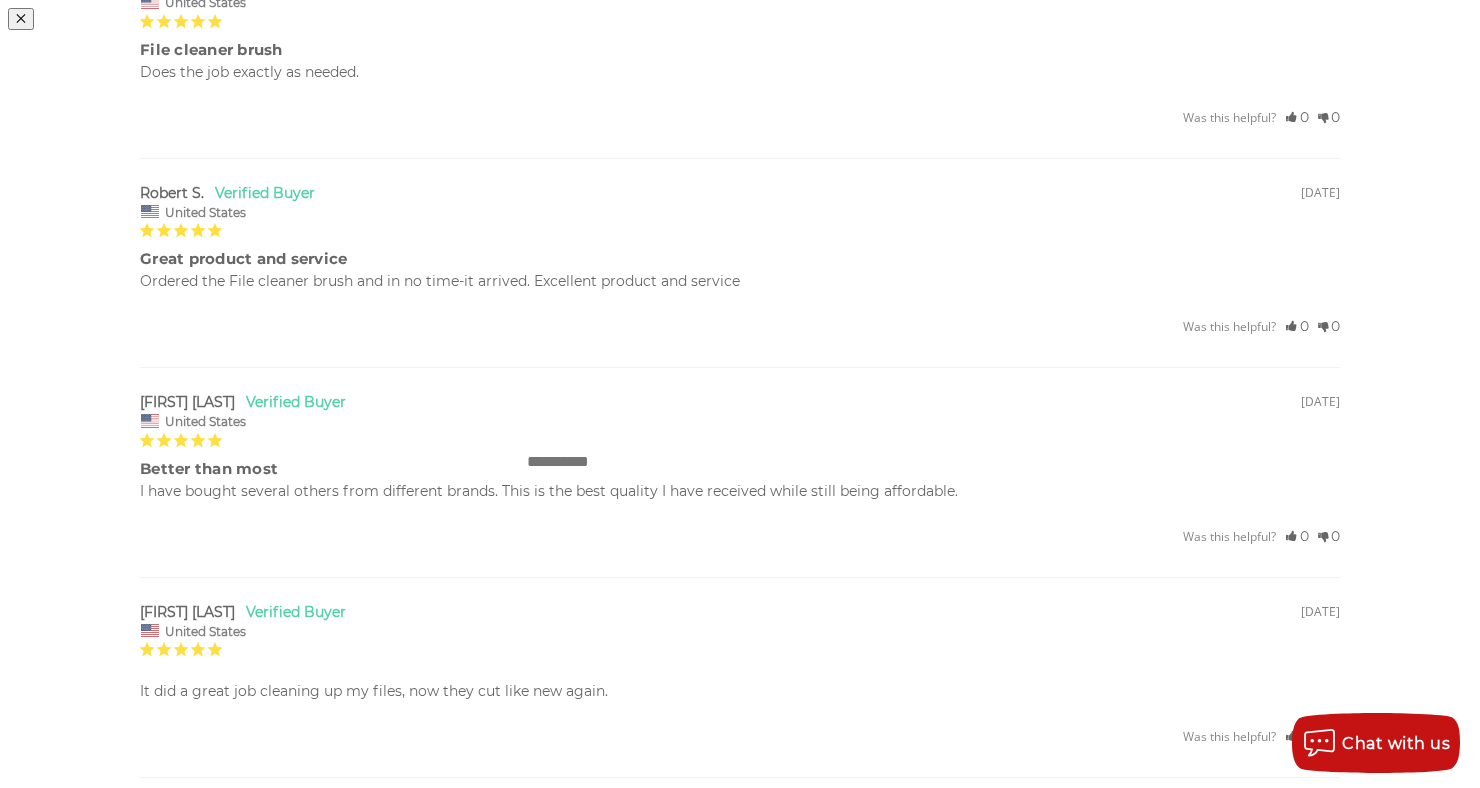 type on "**********" 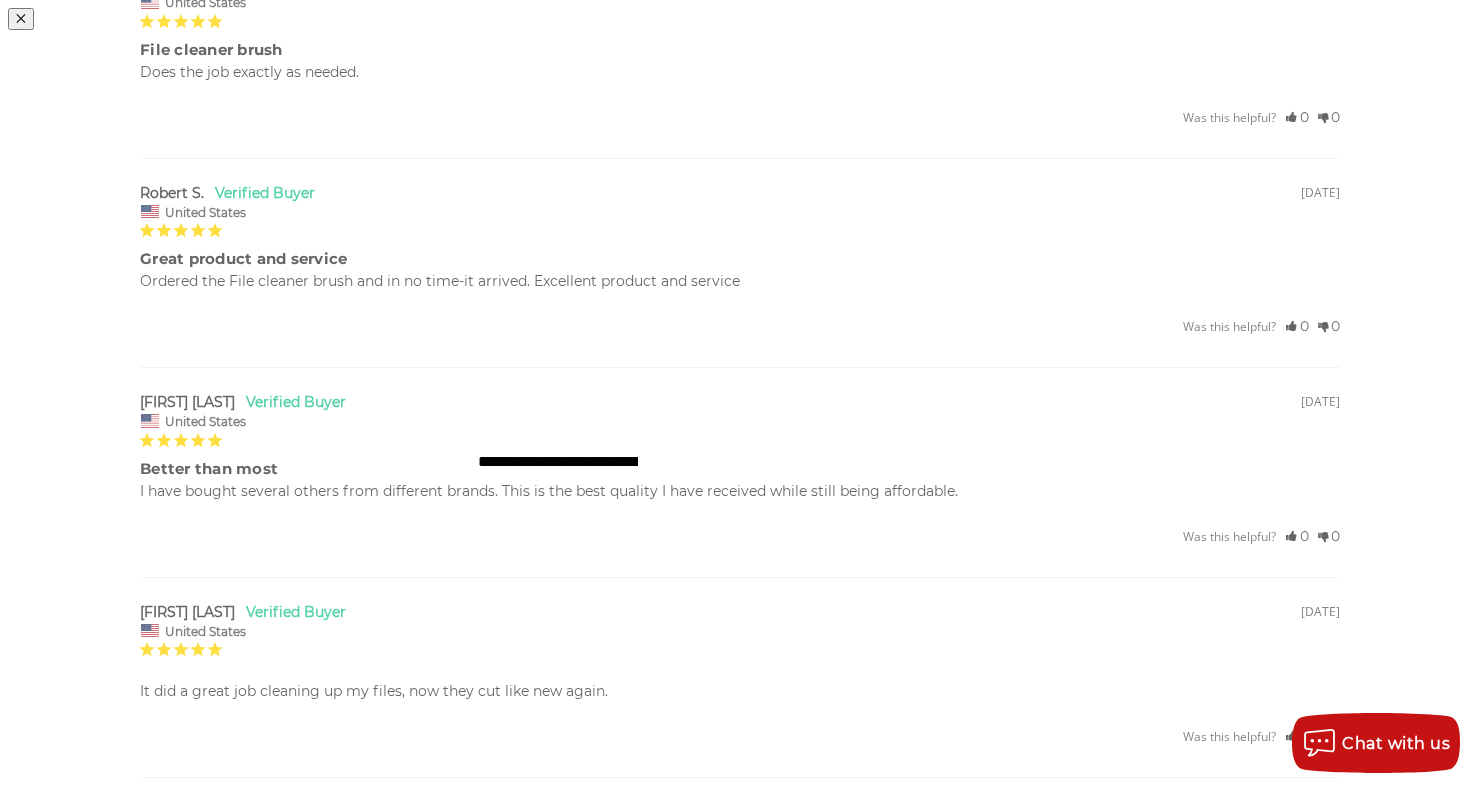 click at bounding box center [634, 540] 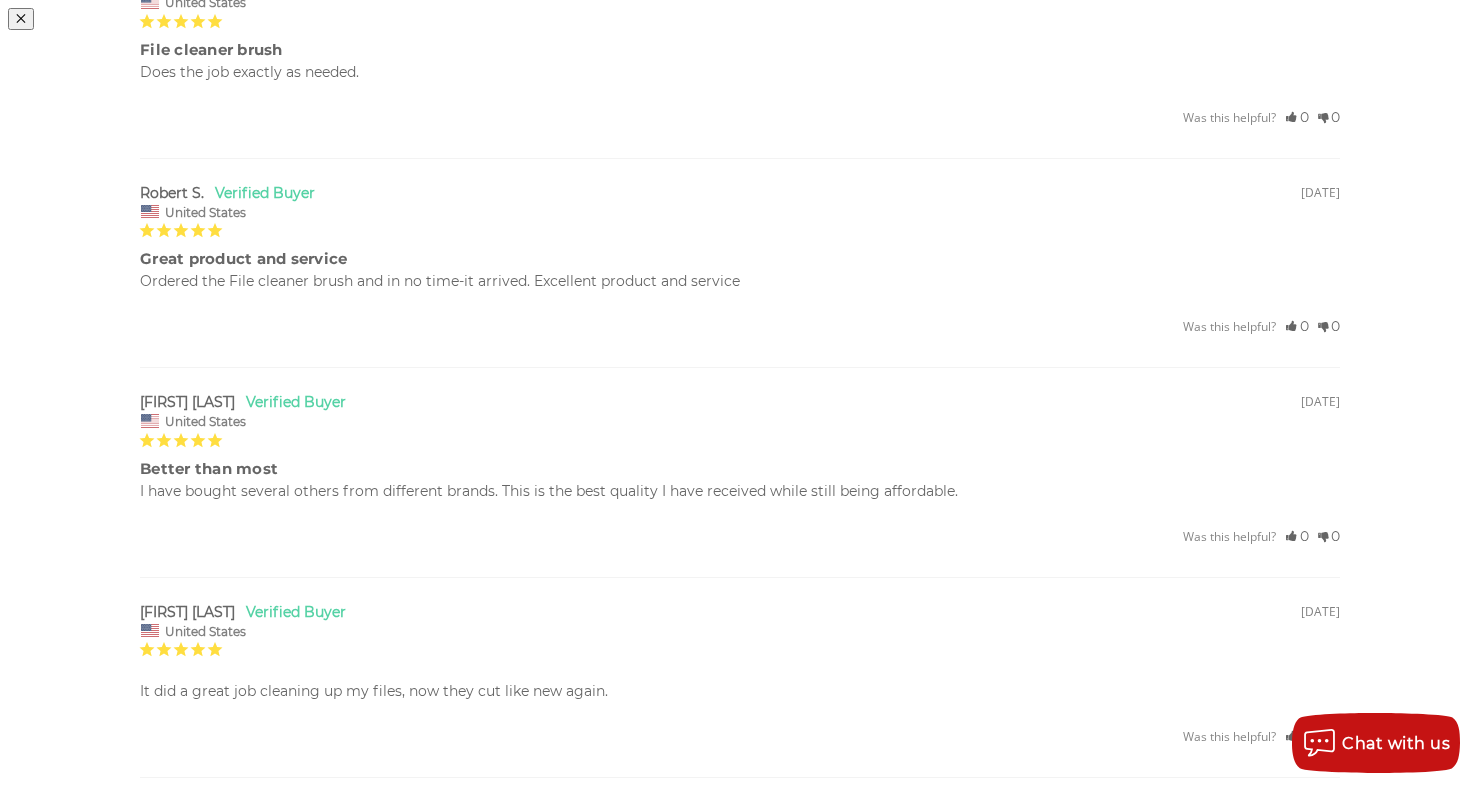 click at bounding box center [1007, 233] 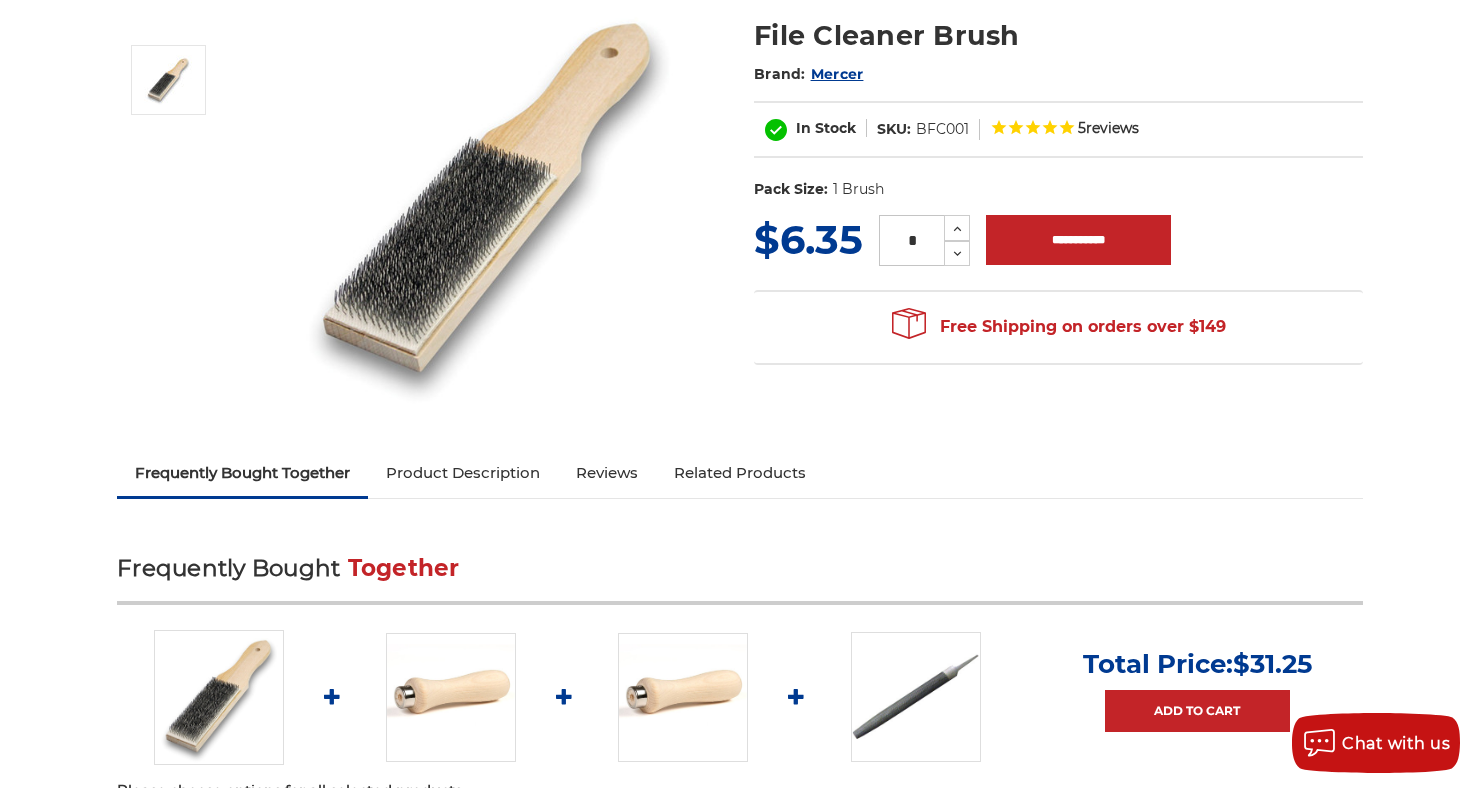 scroll, scrollTop: 0, scrollLeft: 0, axis: both 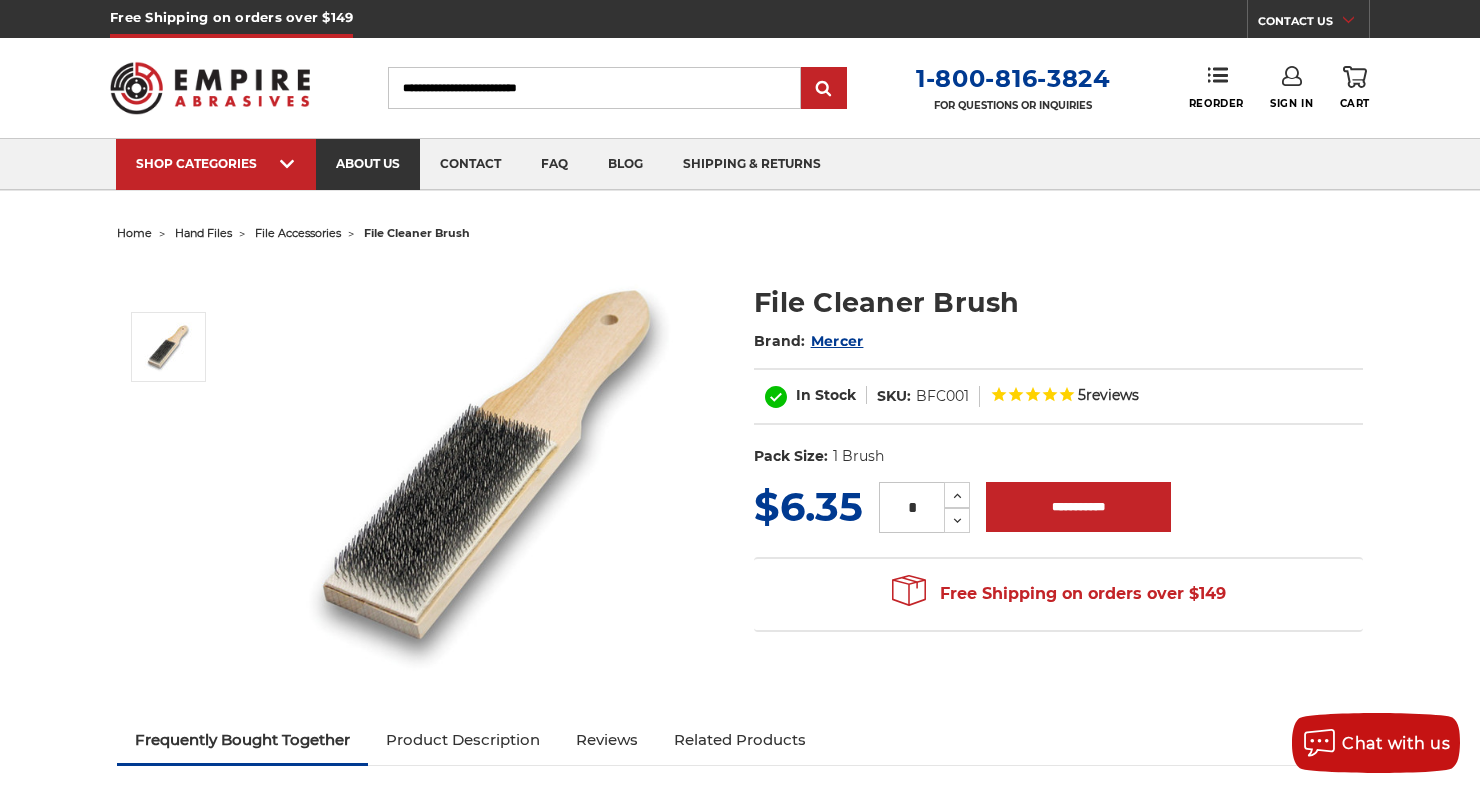 click on "about us" at bounding box center (368, 164) 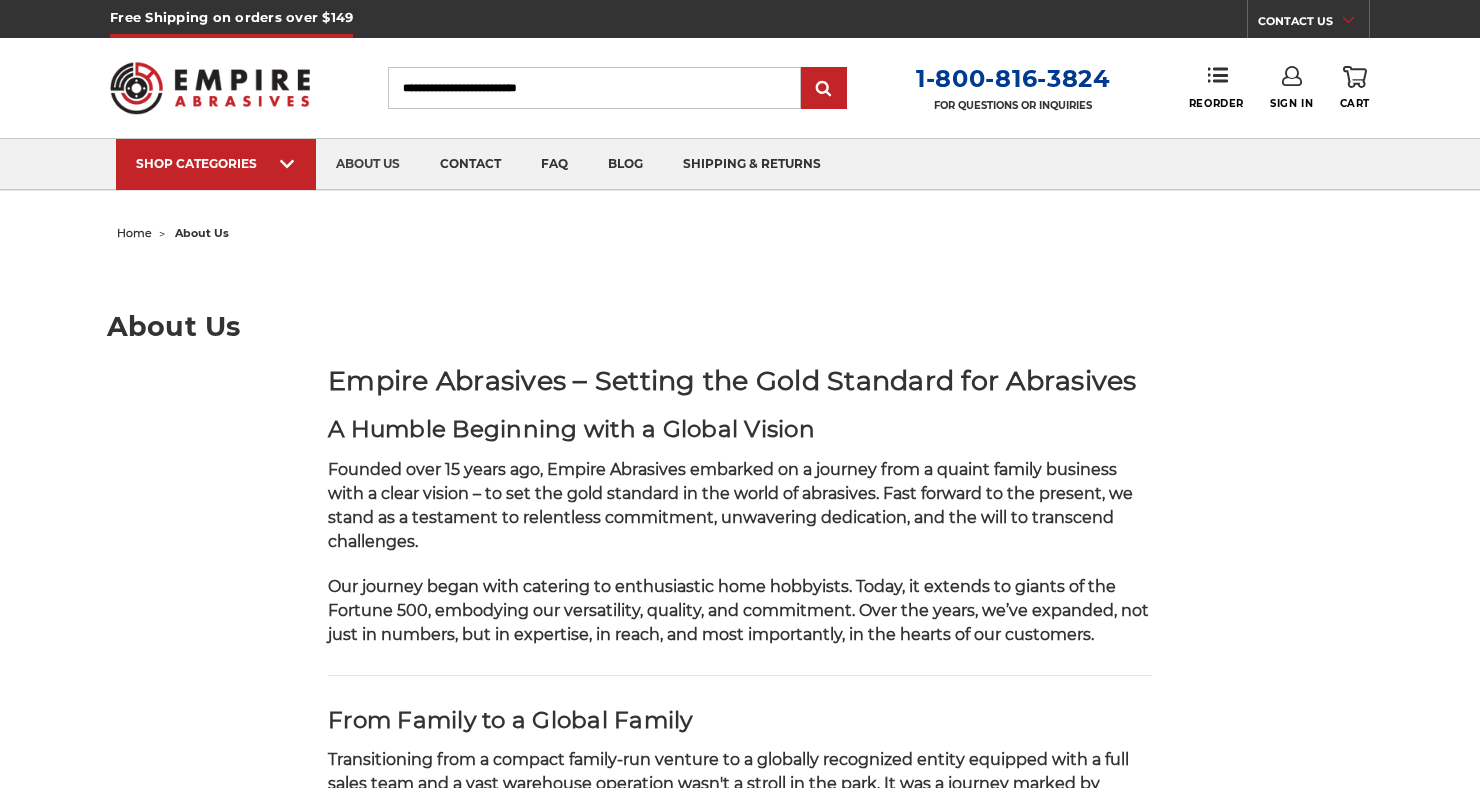 scroll, scrollTop: 0, scrollLeft: 0, axis: both 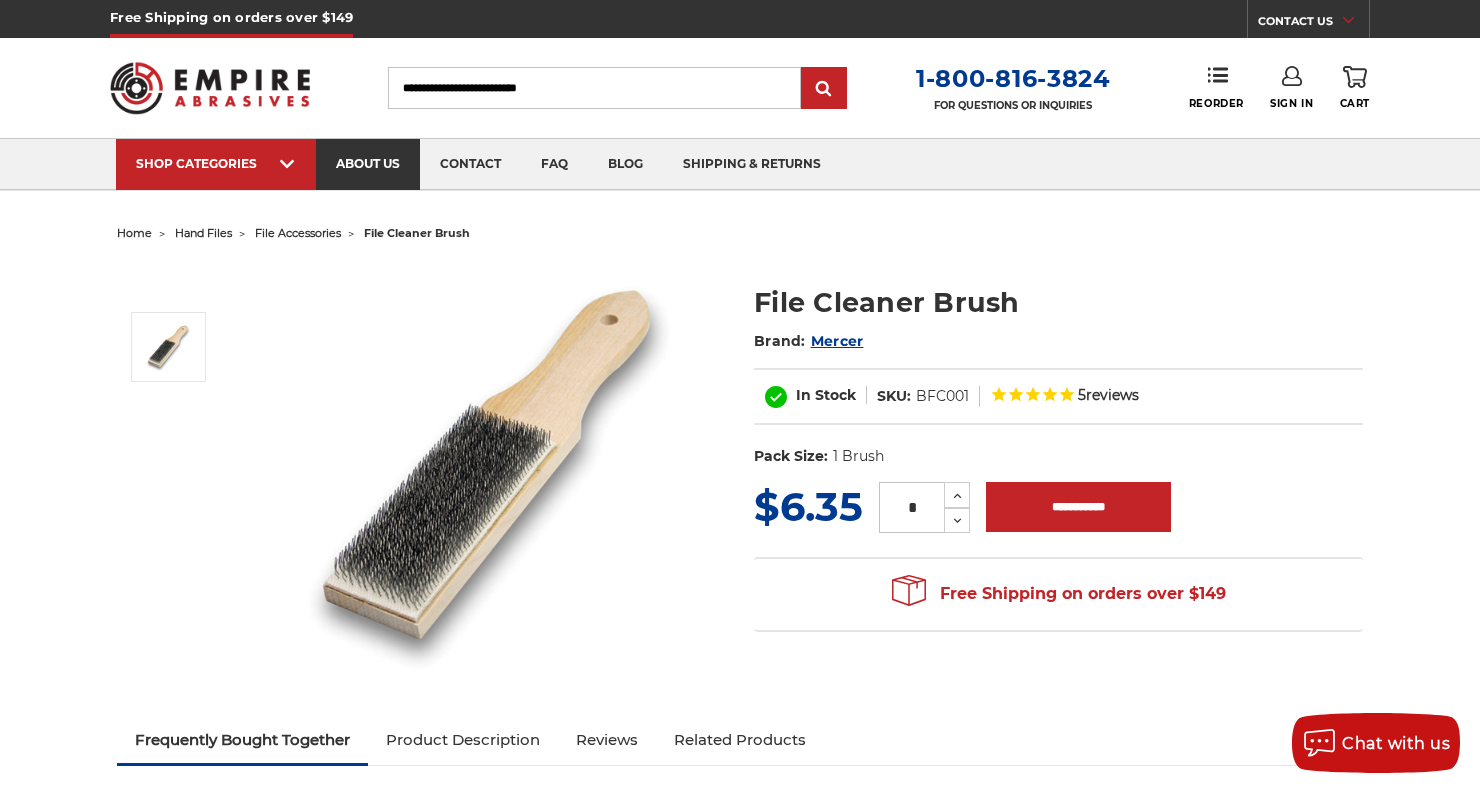click on "about us" at bounding box center (368, 164) 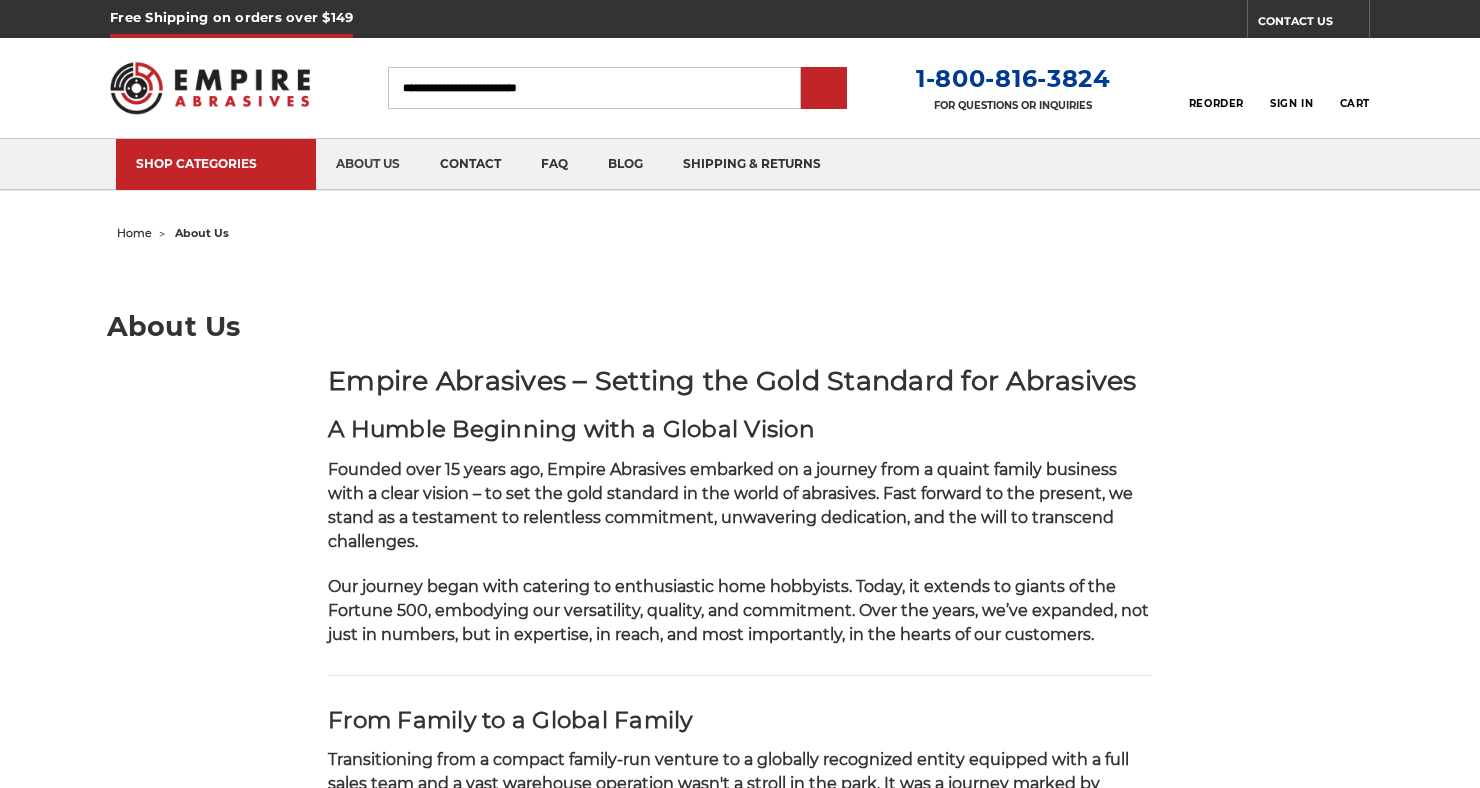 scroll, scrollTop: 0, scrollLeft: 0, axis: both 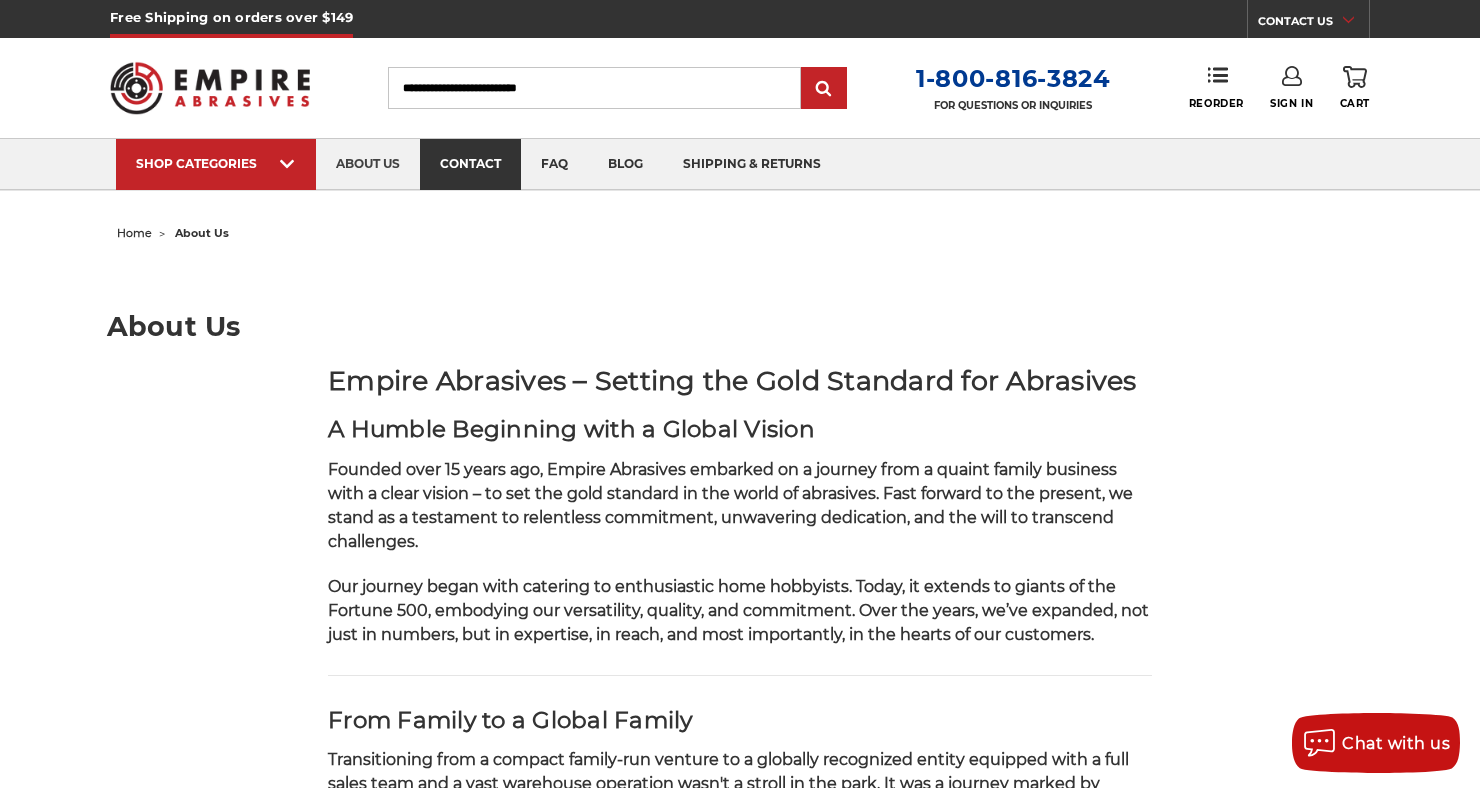 click on "contact" at bounding box center (470, 164) 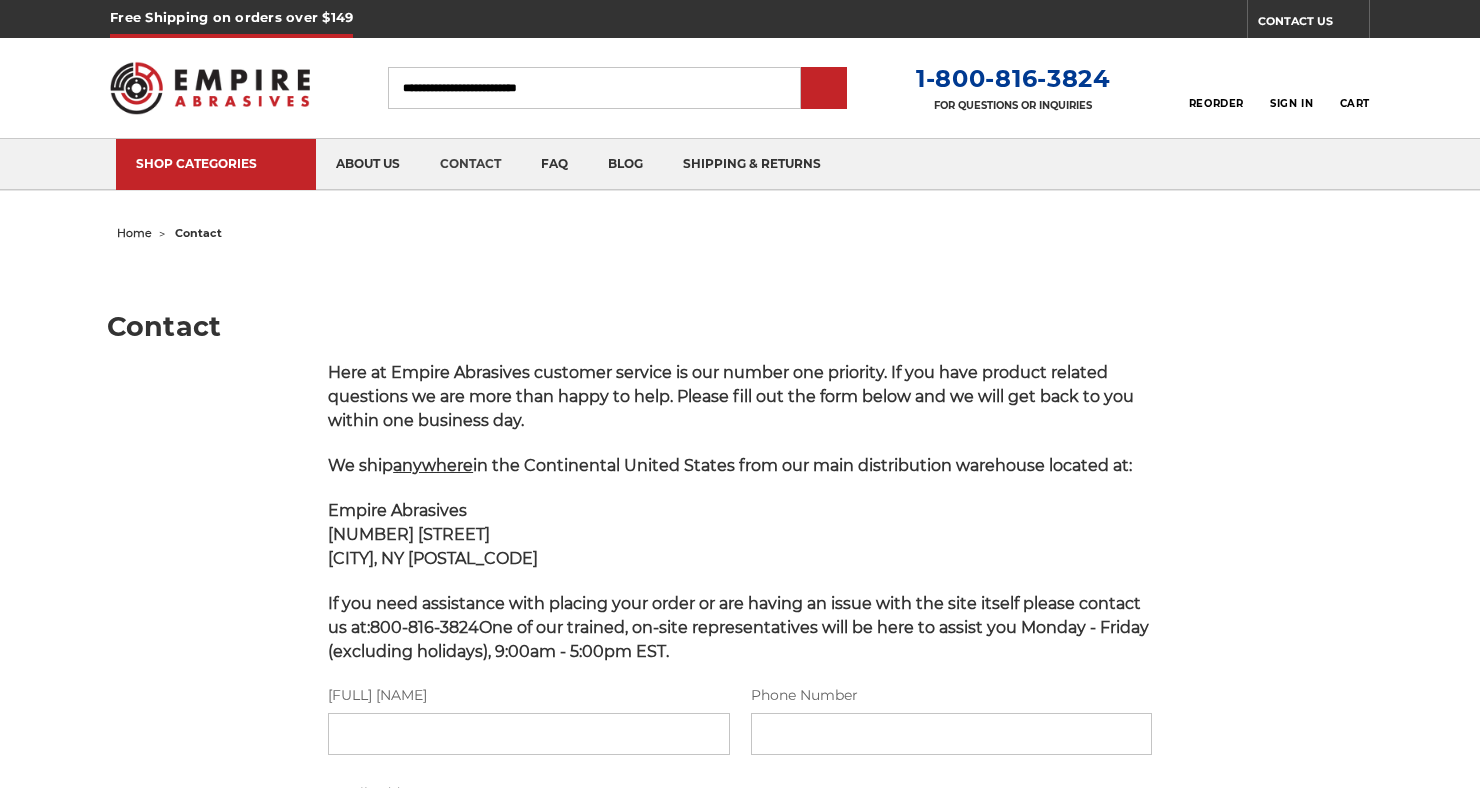 scroll, scrollTop: 0, scrollLeft: 0, axis: both 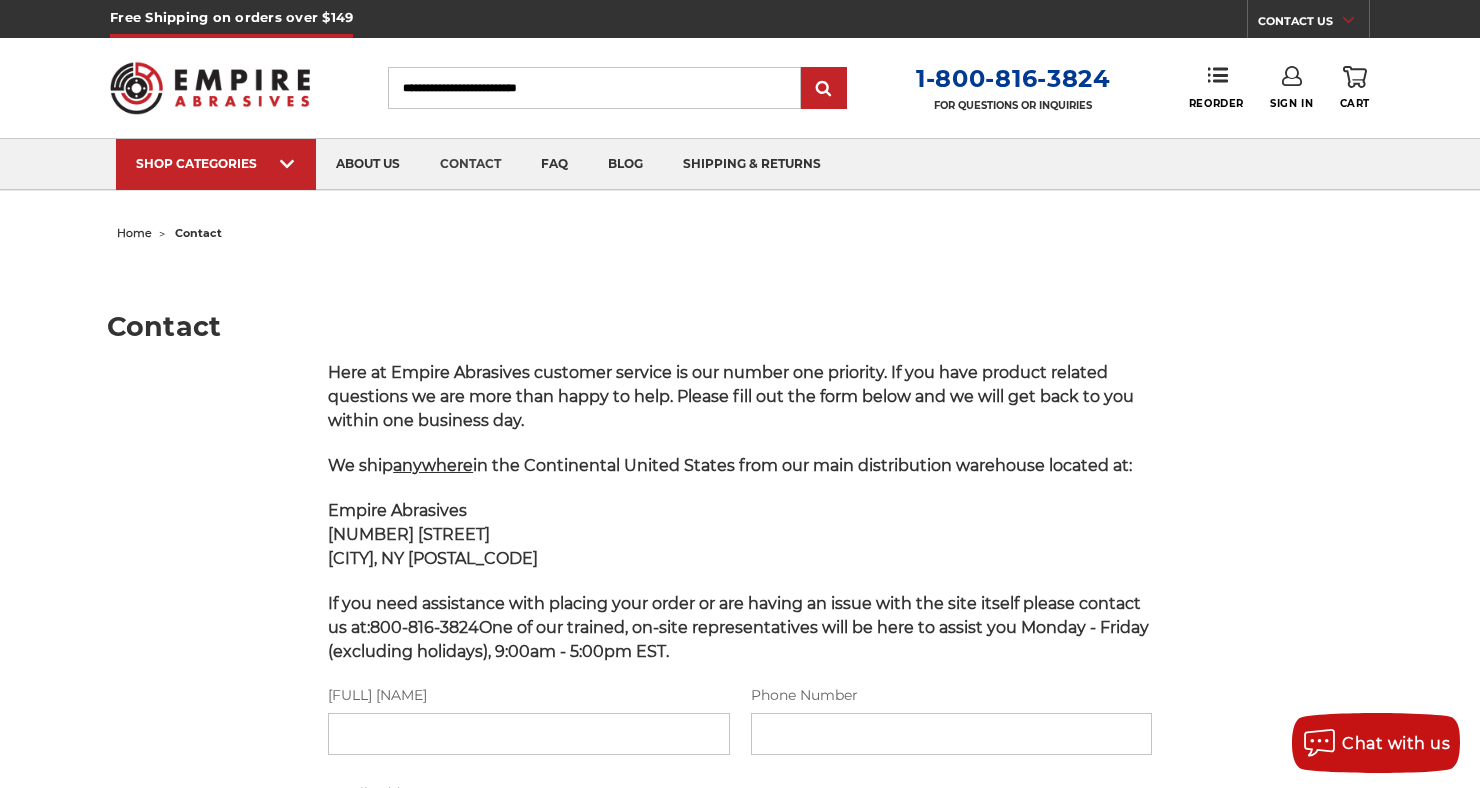 click on "Search" at bounding box center [594, 88] 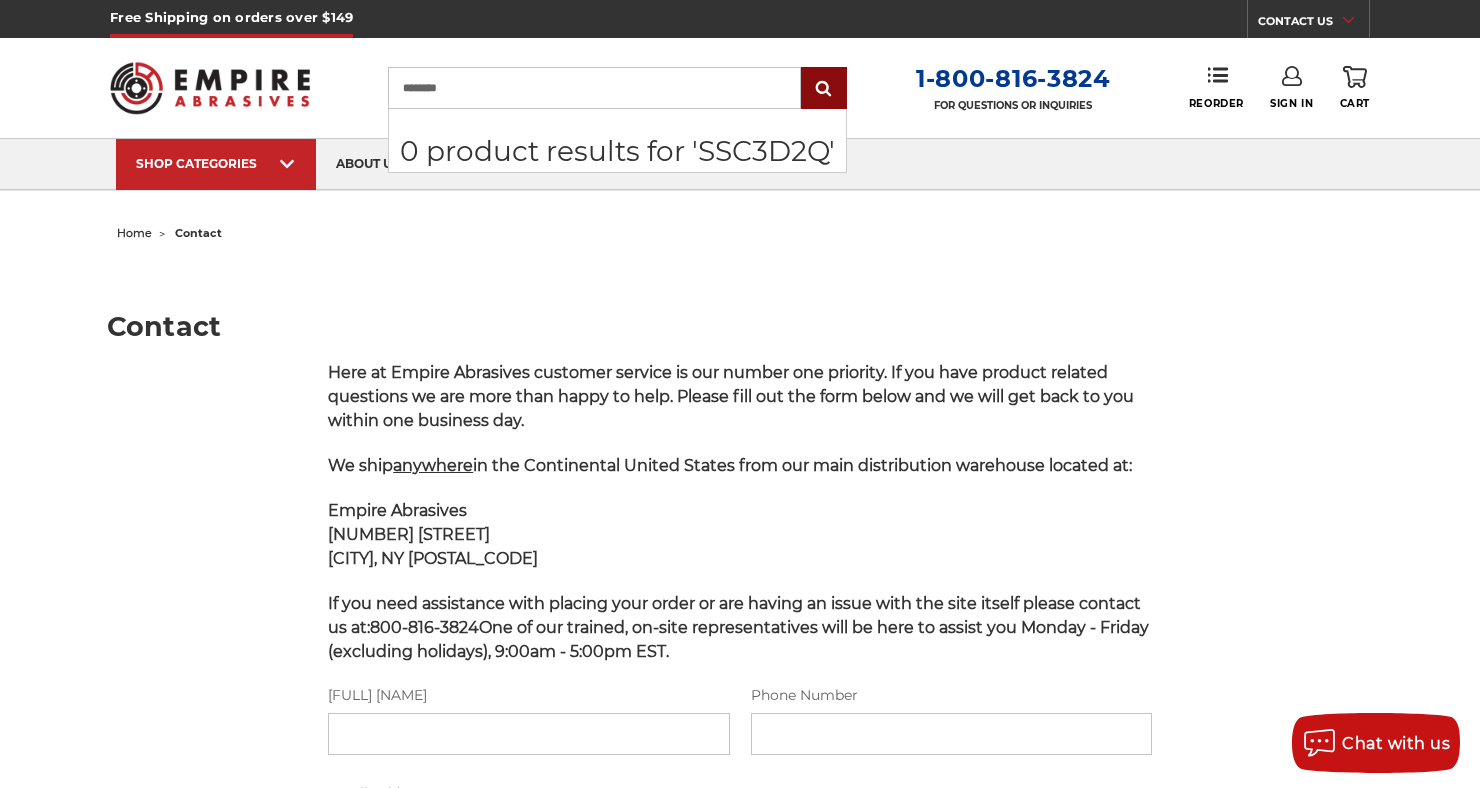 type on "*******" 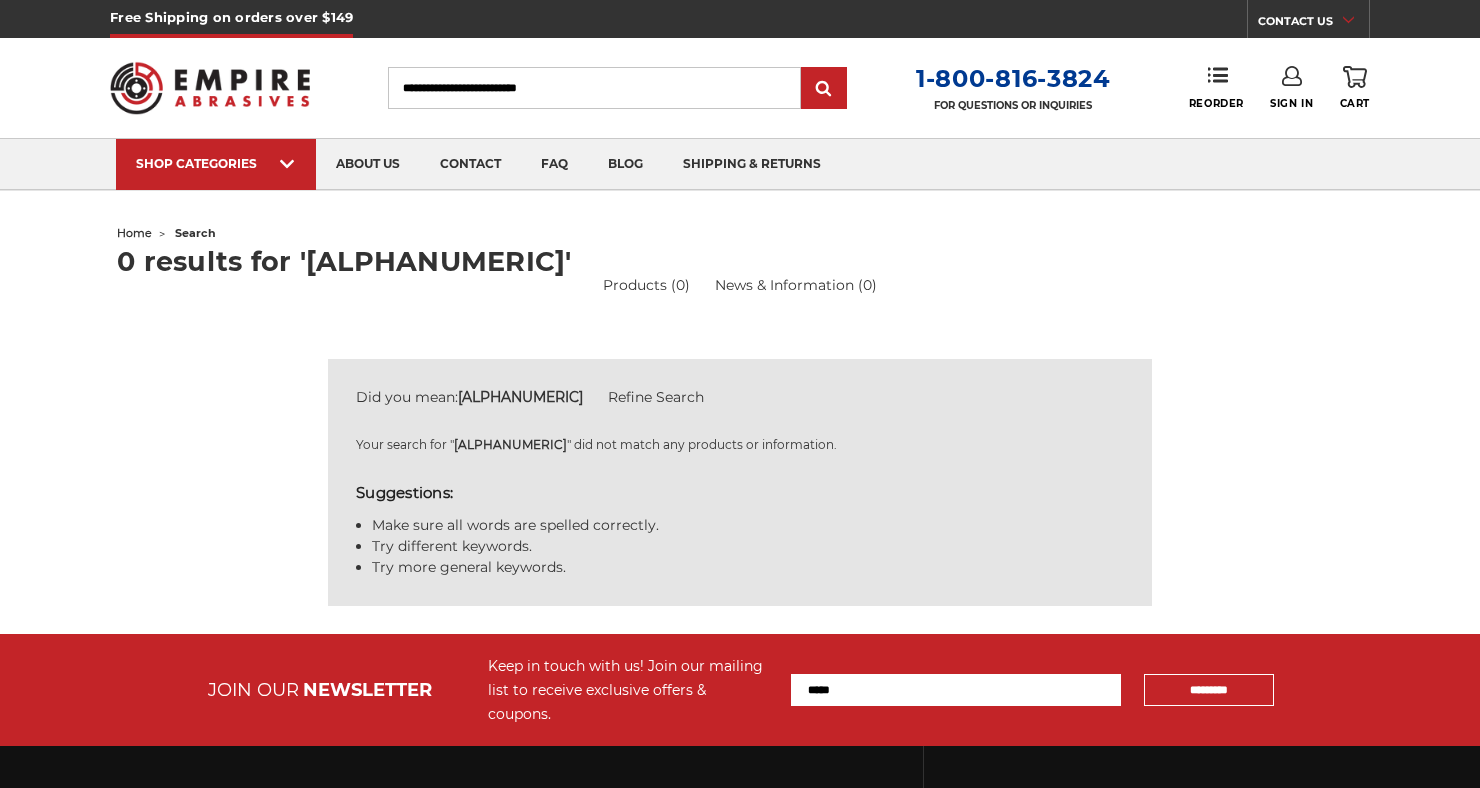 scroll, scrollTop: 0, scrollLeft: 0, axis: both 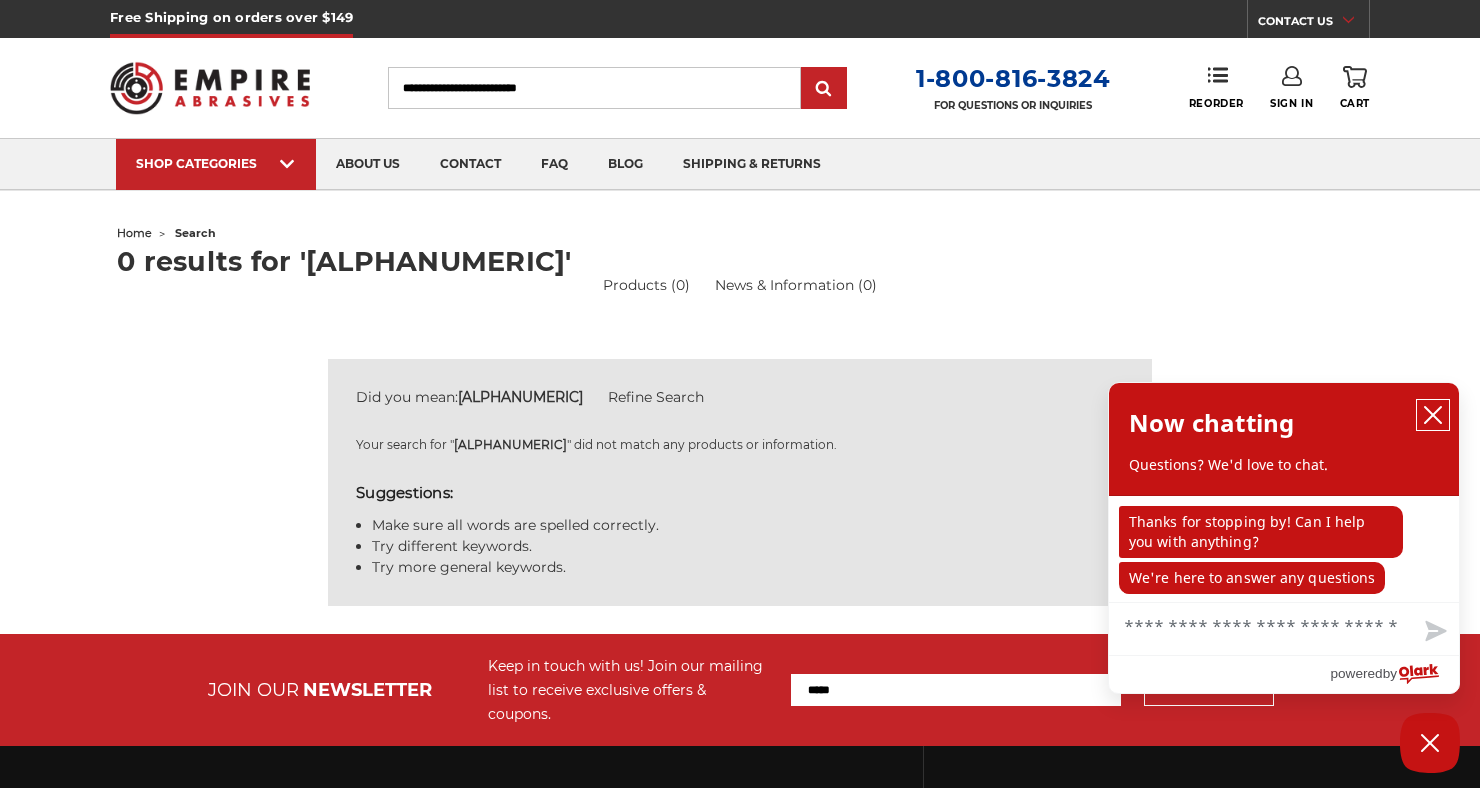 click 